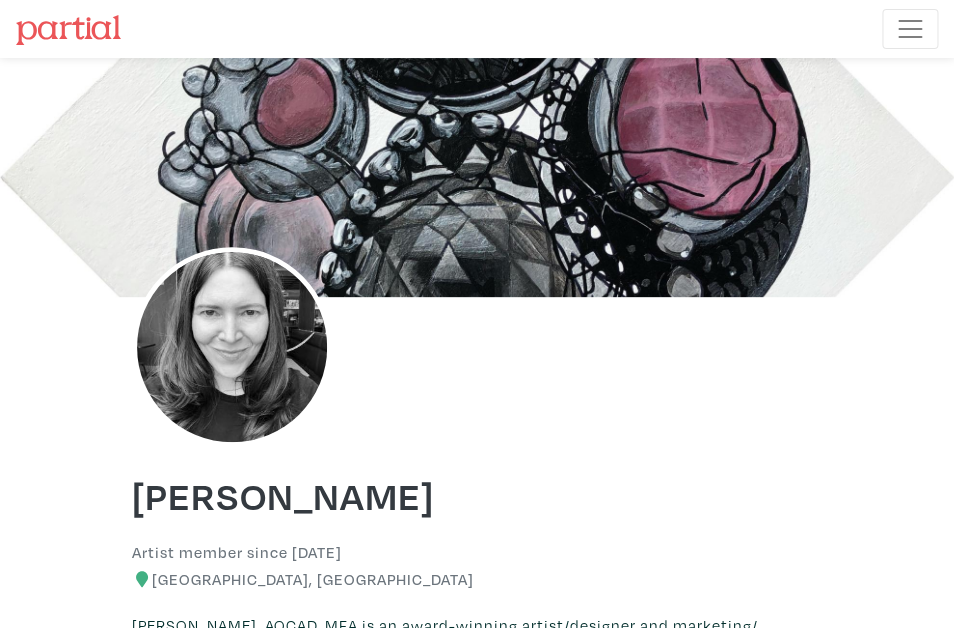 scroll, scrollTop: 7, scrollLeft: 0, axis: vertical 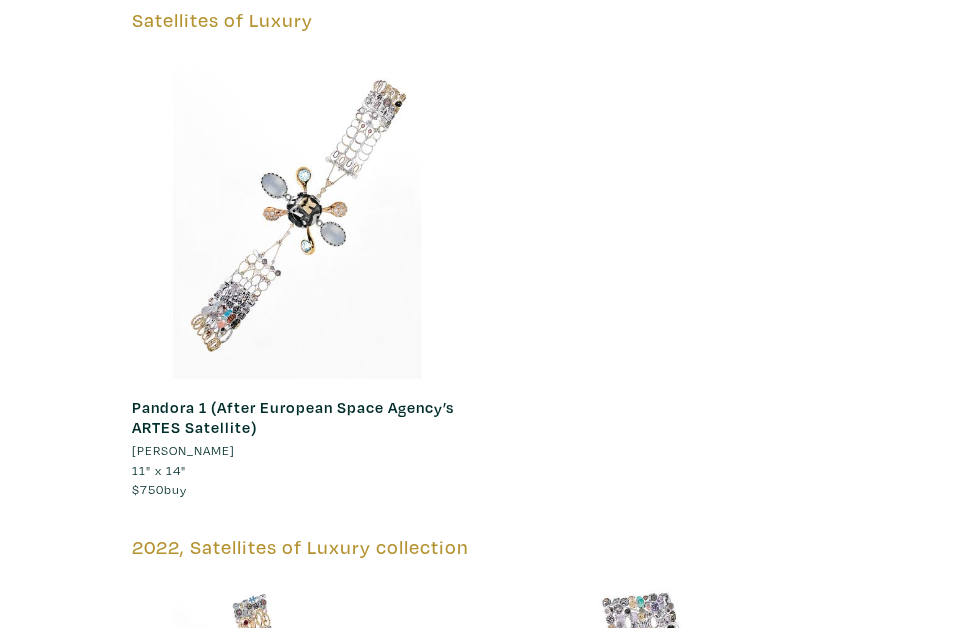 click at bounding box center [297, 213] 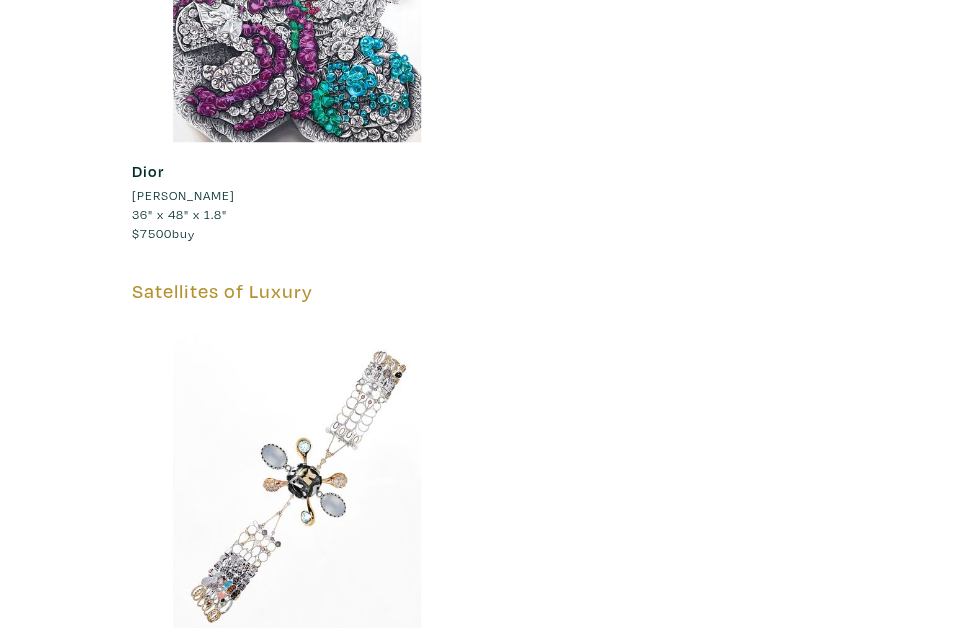 scroll, scrollTop: 2106, scrollLeft: 0, axis: vertical 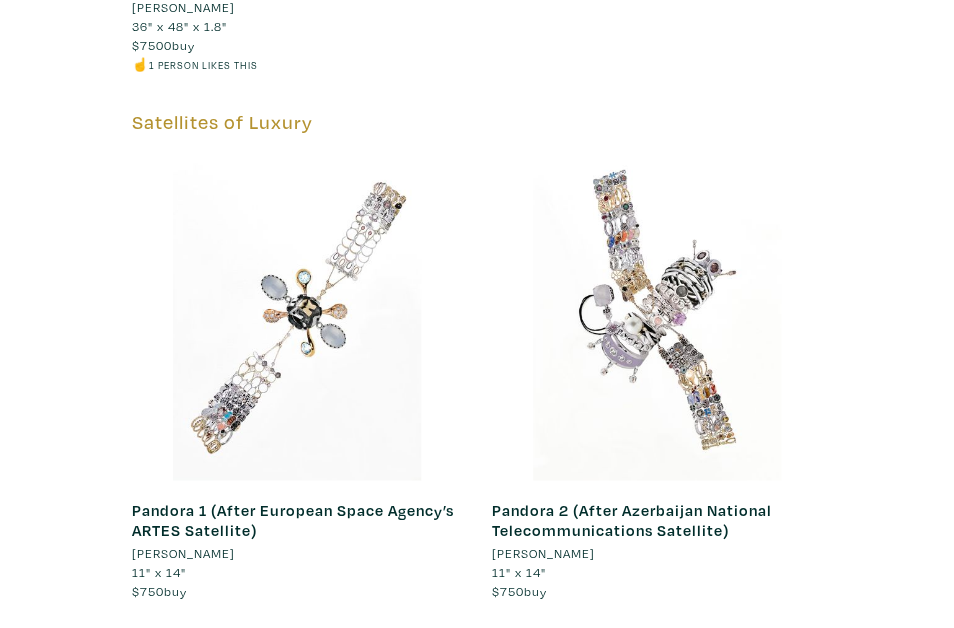 click at bounding box center [657, 315] 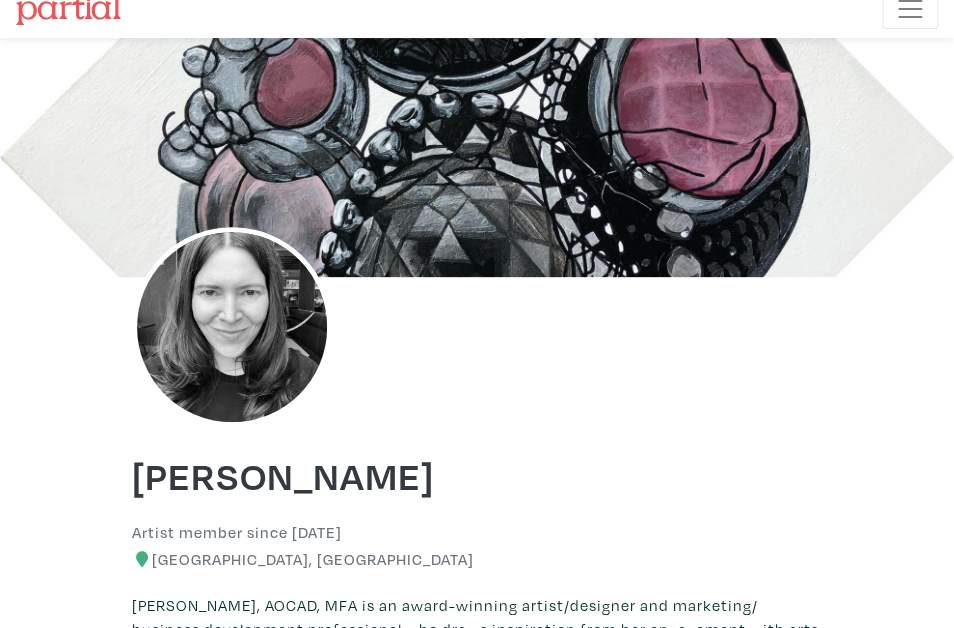 scroll, scrollTop: 18, scrollLeft: 0, axis: vertical 